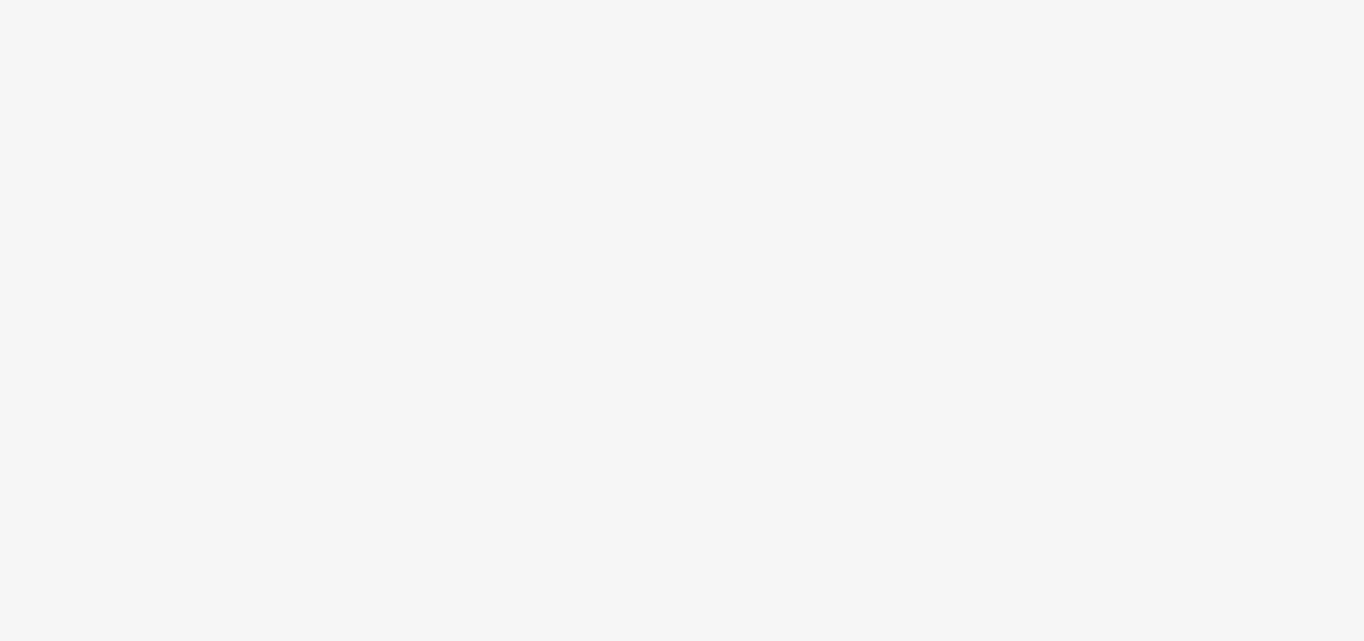 scroll, scrollTop: 0, scrollLeft: 0, axis: both 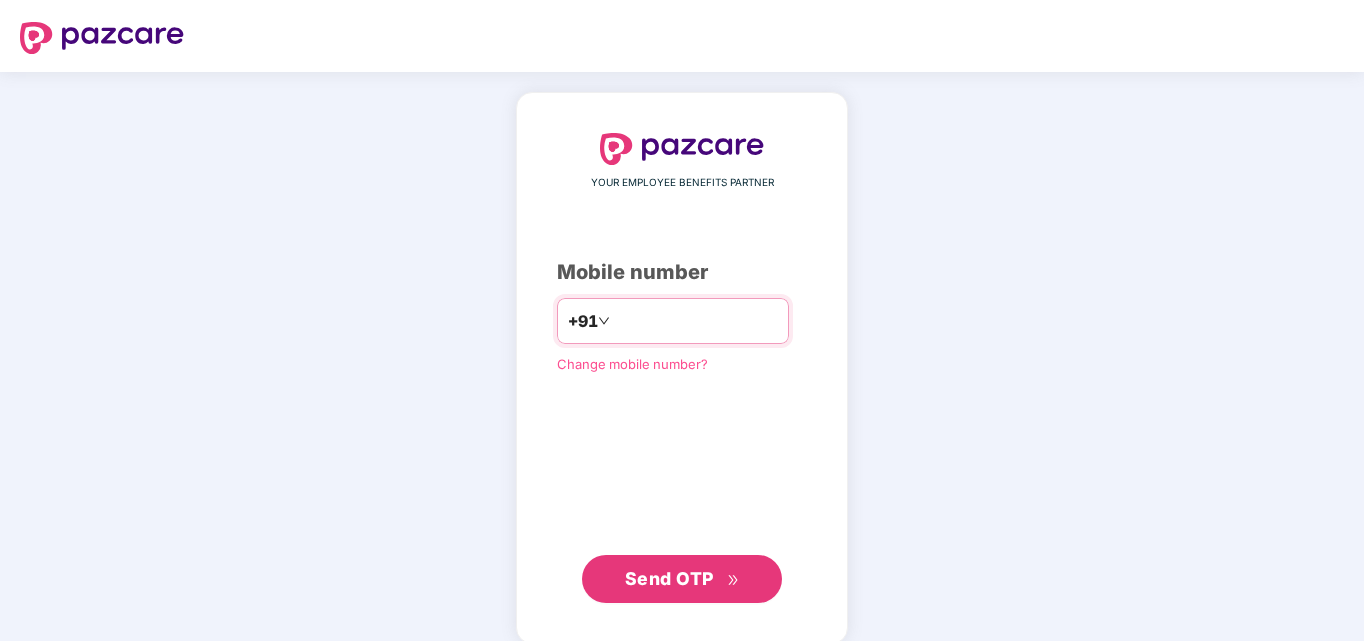 click at bounding box center [696, 321] 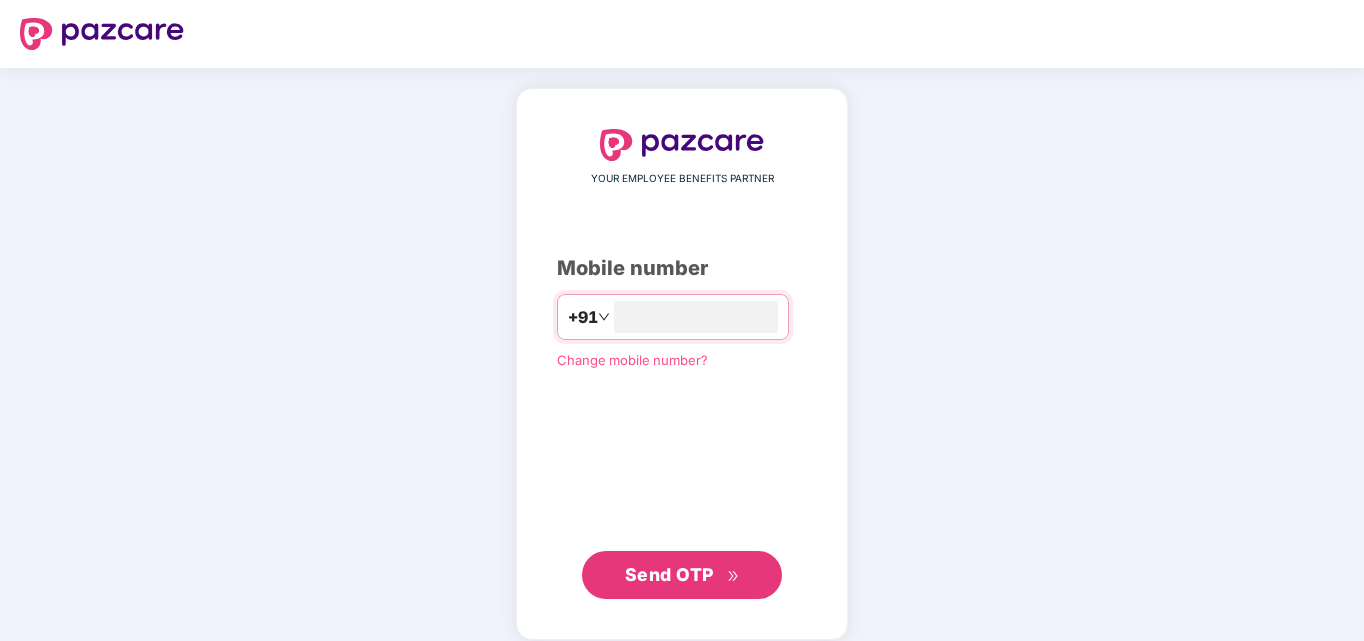 scroll, scrollTop: 0, scrollLeft: 0, axis: both 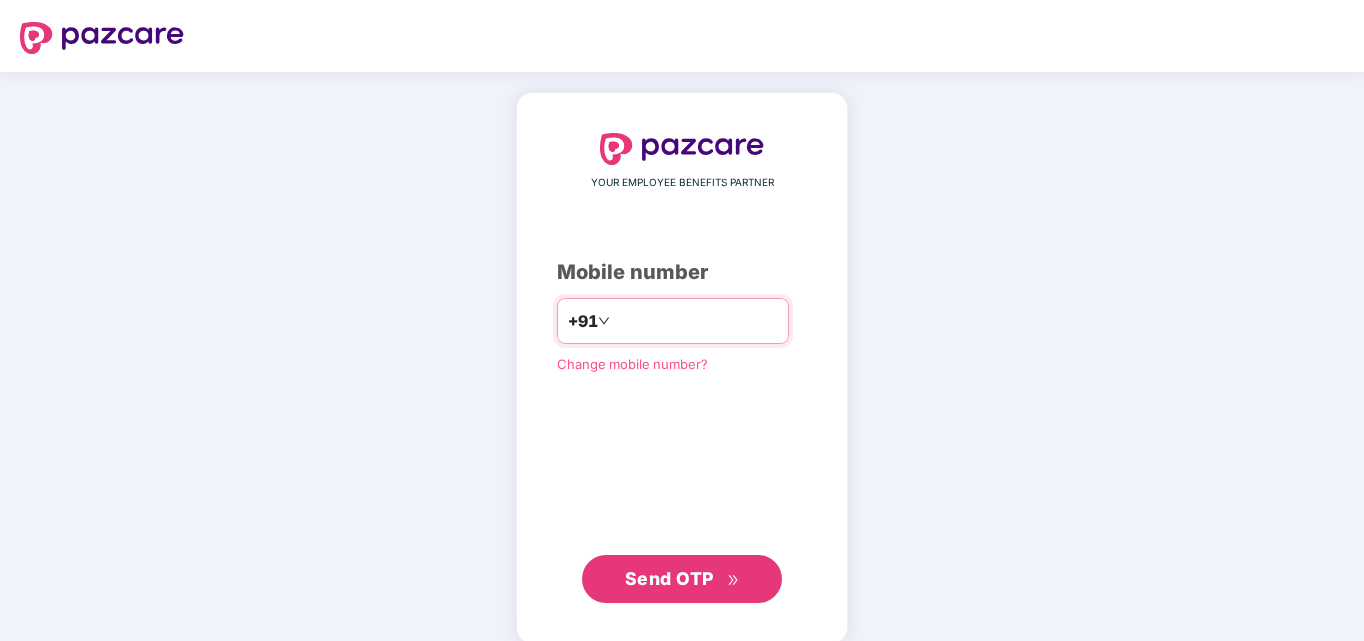 click at bounding box center (696, 321) 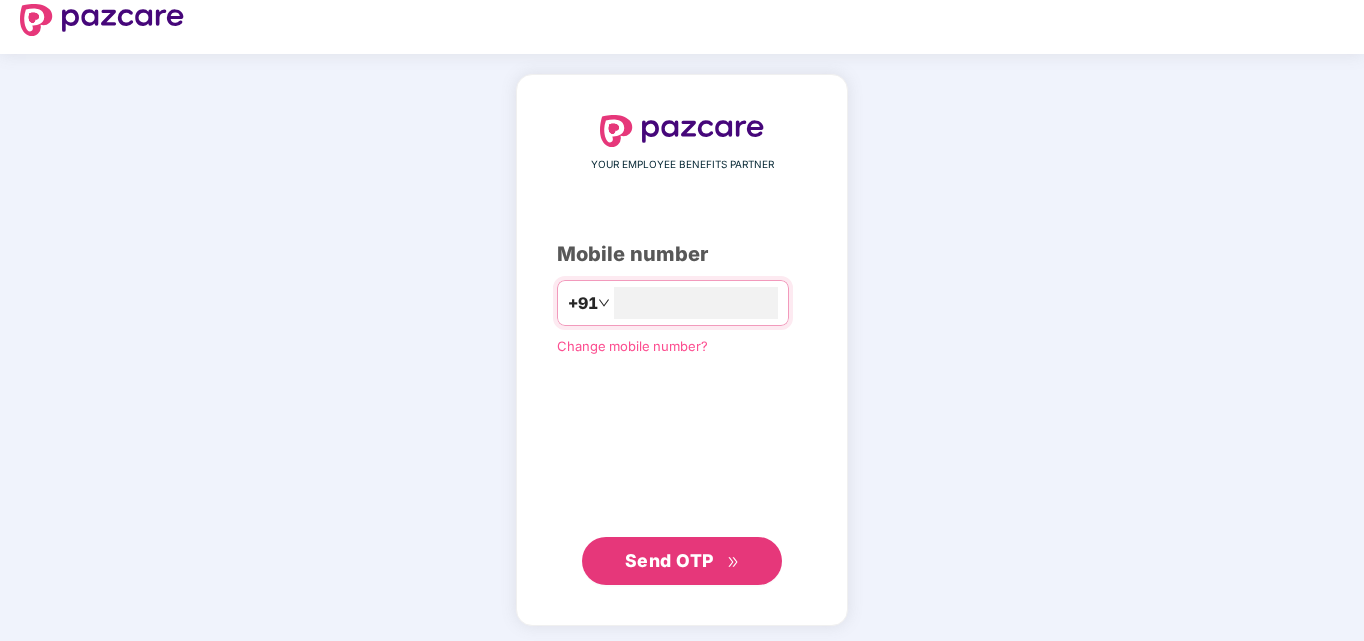 scroll, scrollTop: 23, scrollLeft: 0, axis: vertical 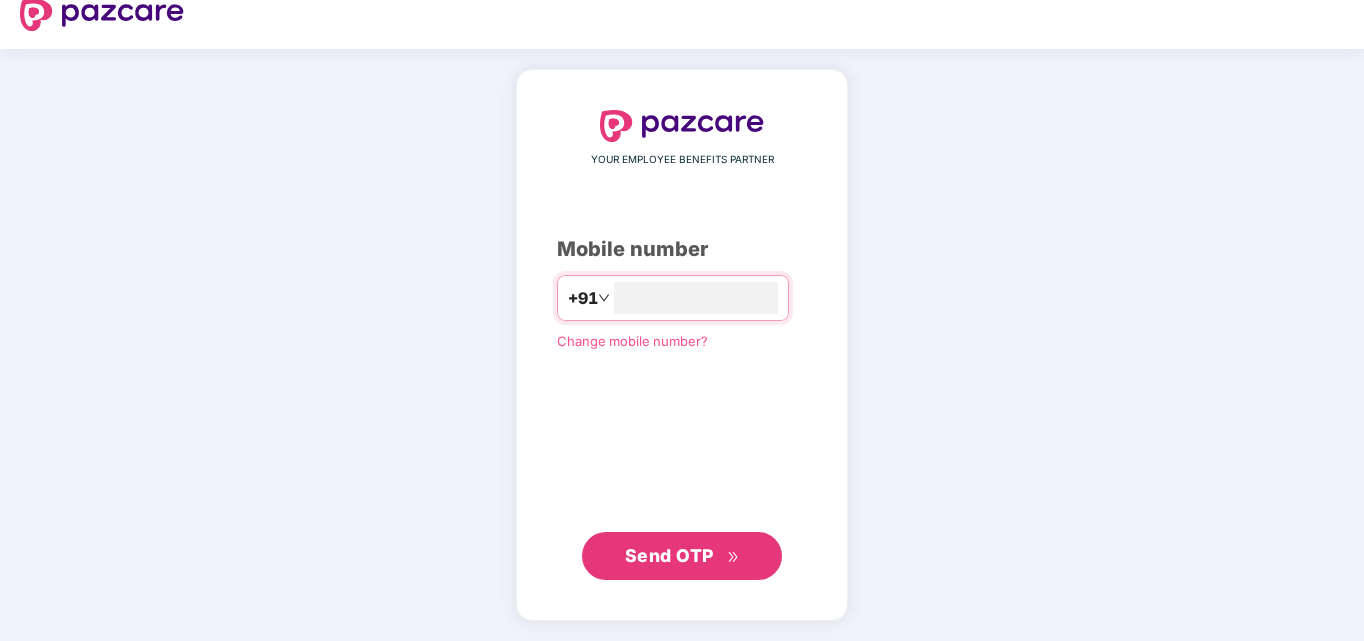 drag, startPoint x: 729, startPoint y: 298, endPoint x: 370, endPoint y: 291, distance: 359.06824 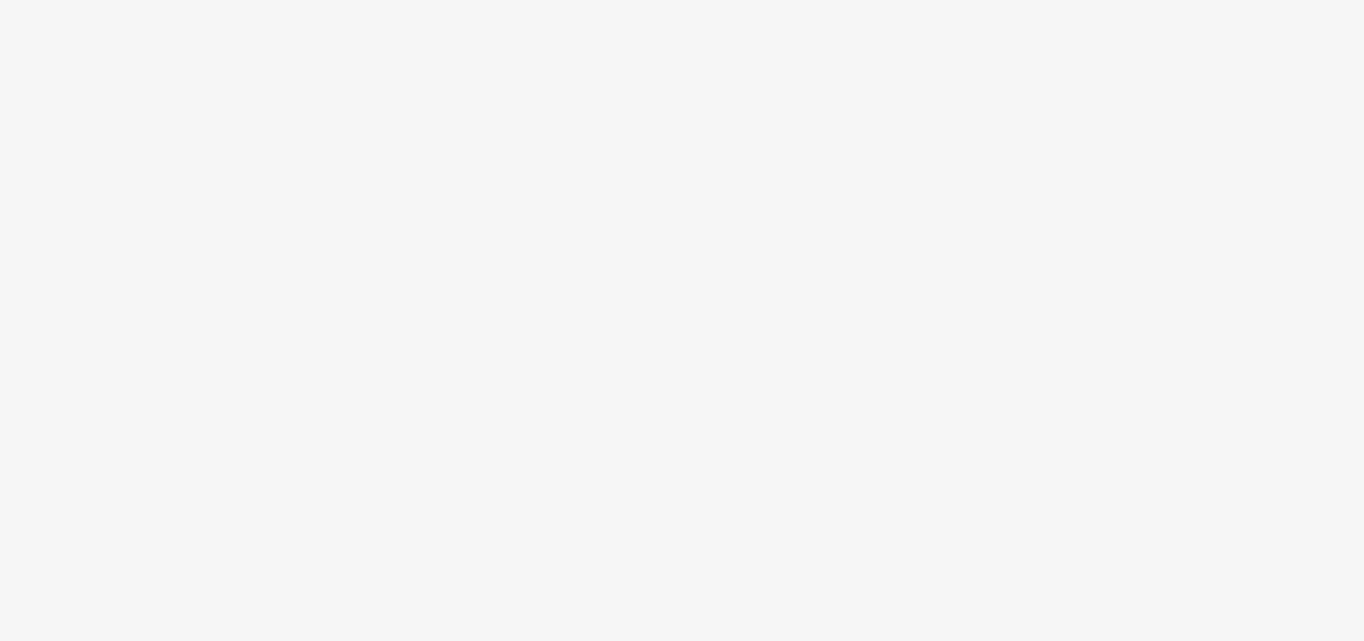 scroll, scrollTop: 0, scrollLeft: 0, axis: both 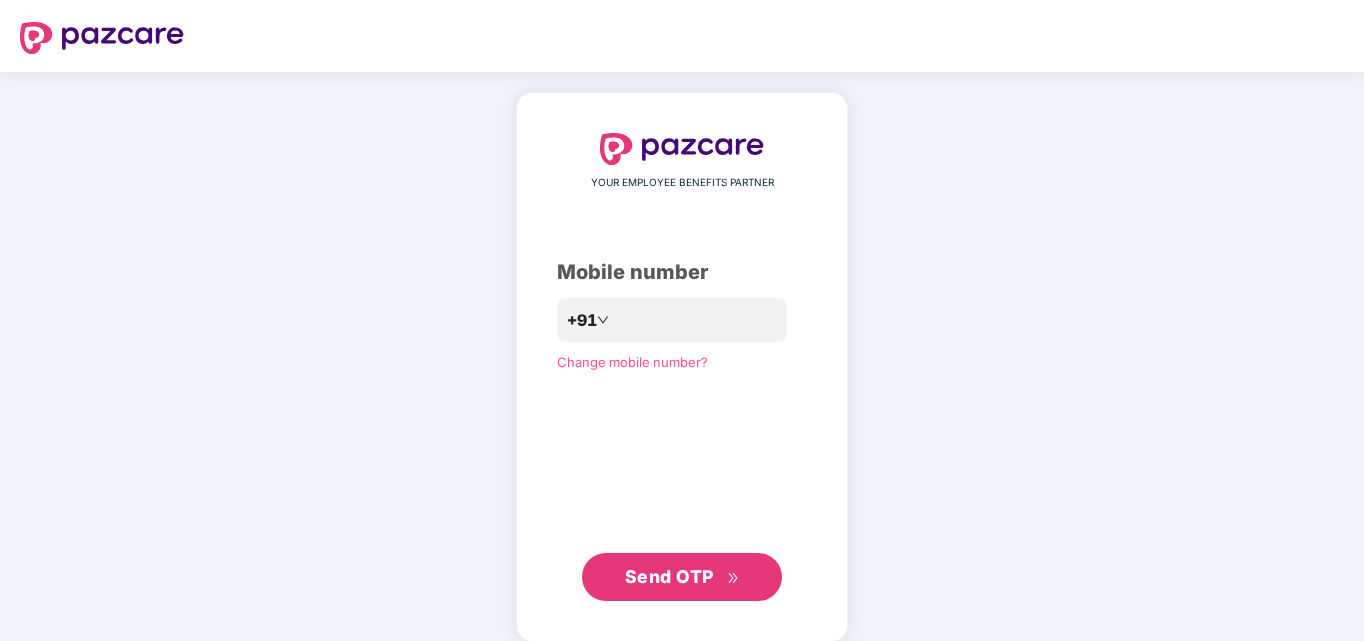 click on "YOUR EMPLOYEE BENEFITS PARTNER Mobile number +91 Change mobile number? Send OTP" at bounding box center (682, 367) 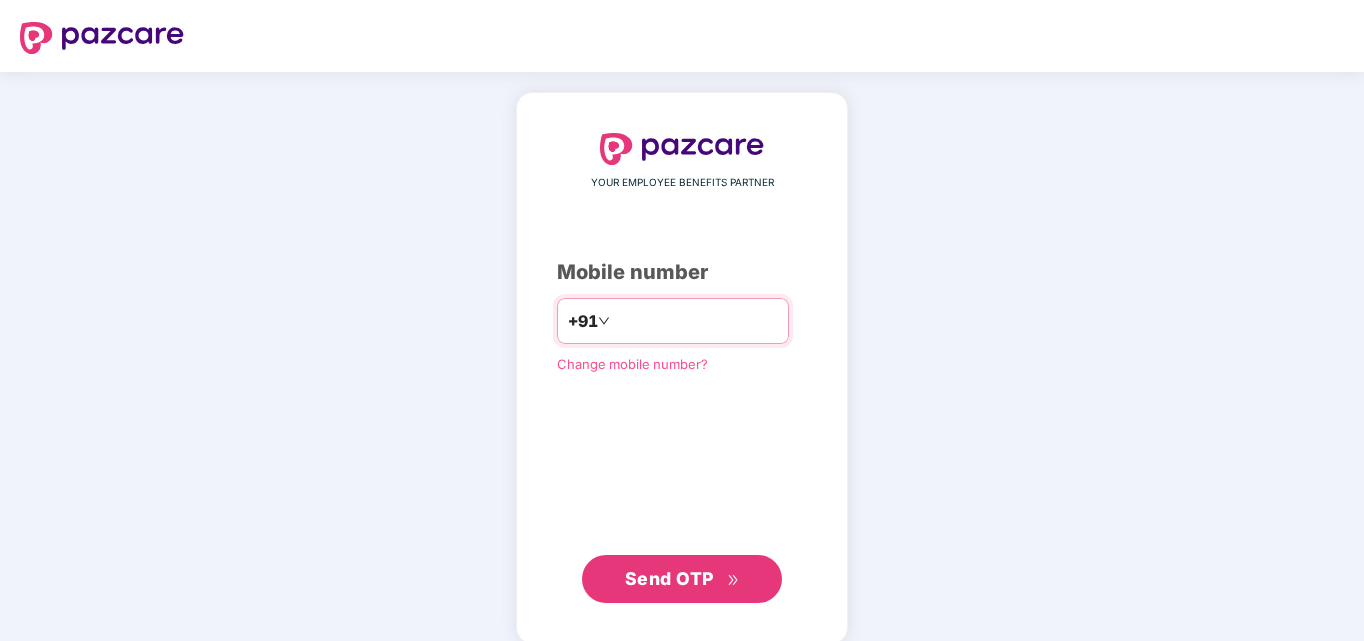 click at bounding box center (696, 321) 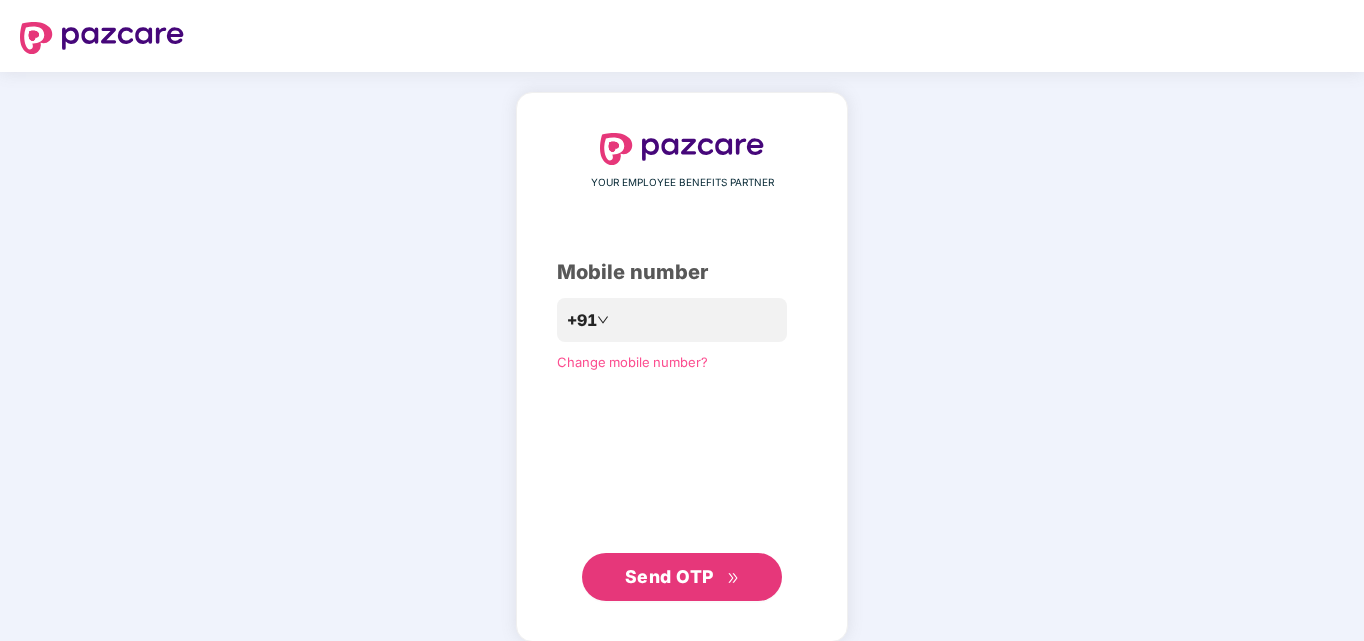 click on "Send OTP" at bounding box center [669, 576] 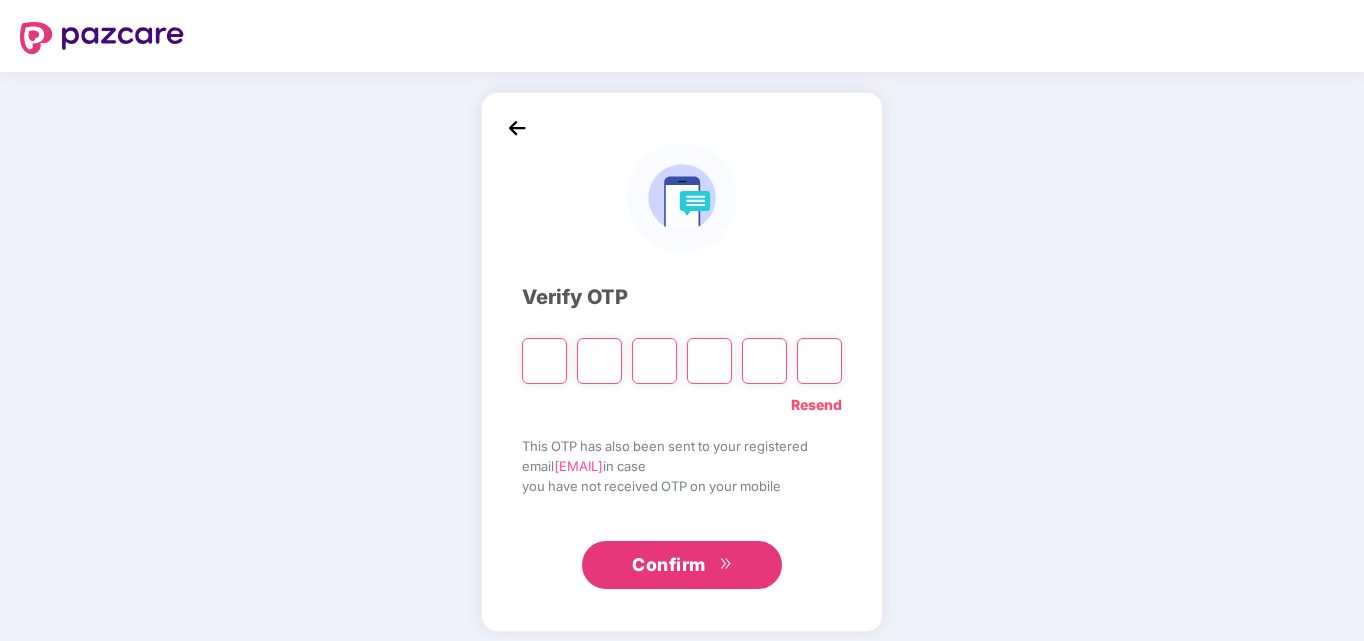 type on "*" 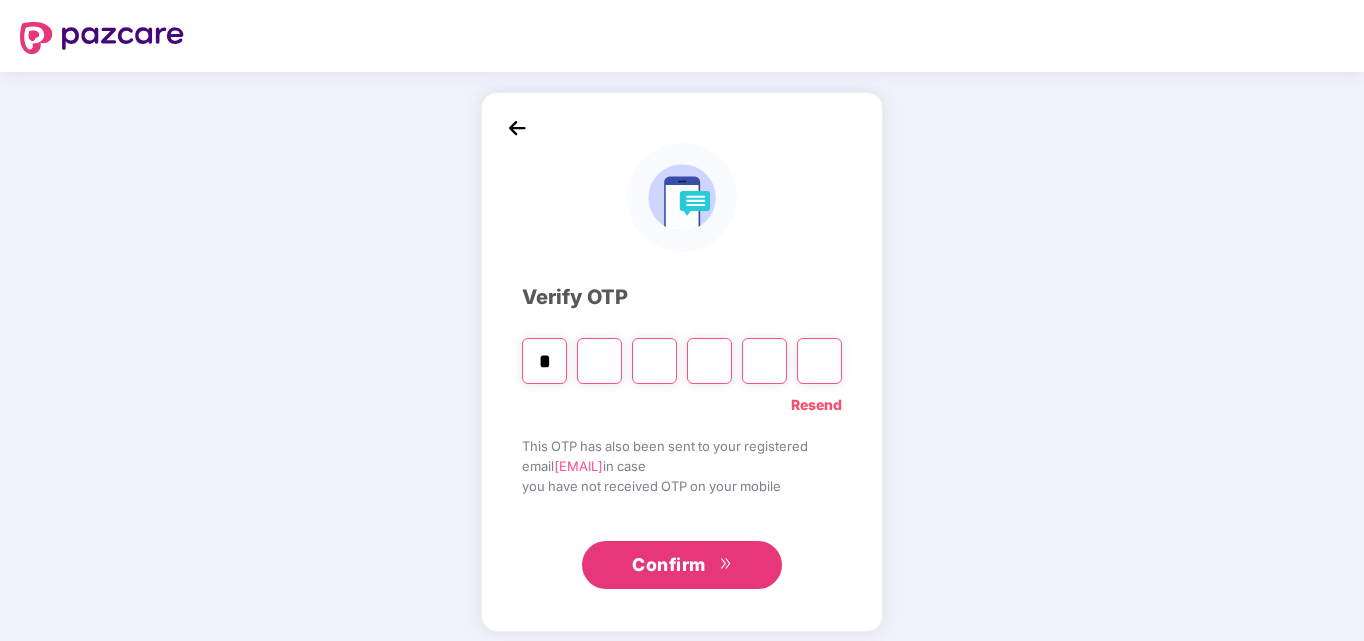 type on "*" 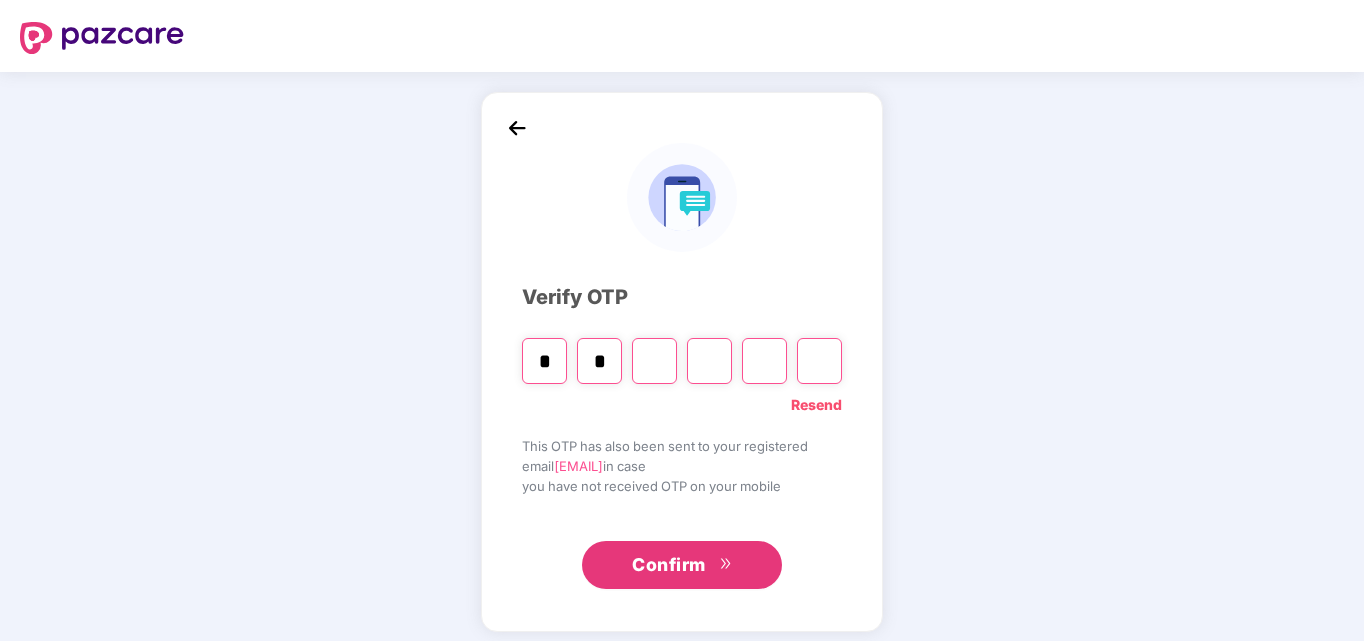 type on "*" 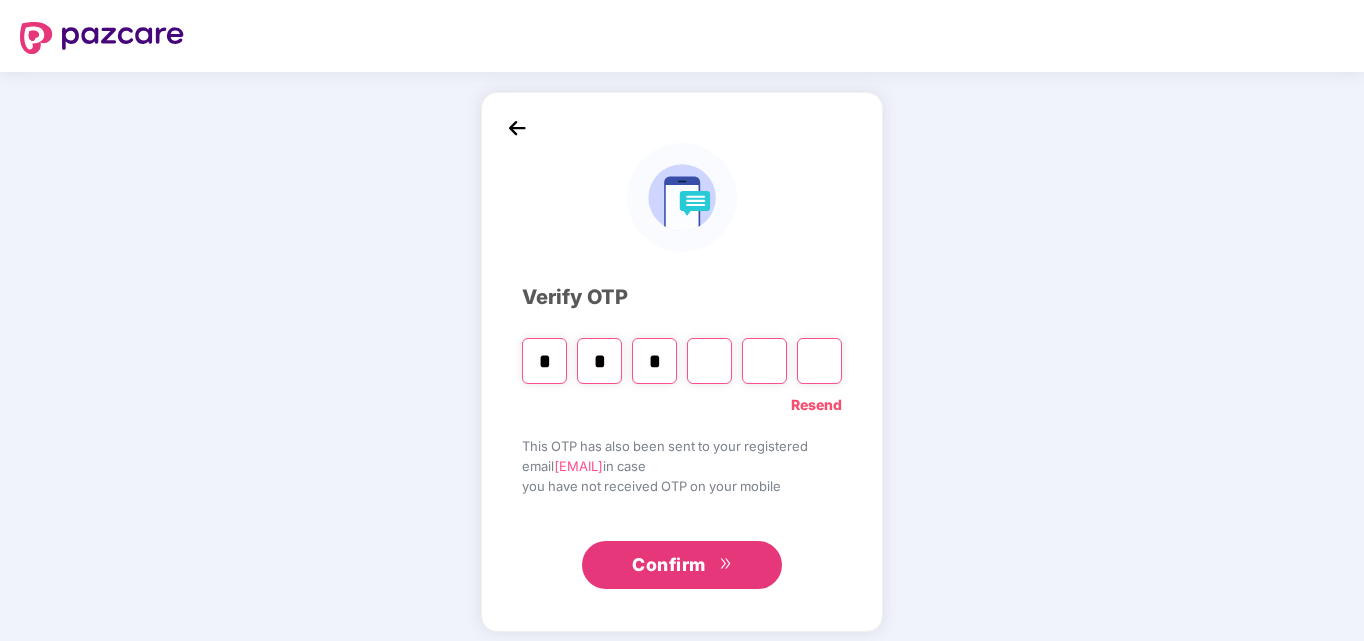 type on "*" 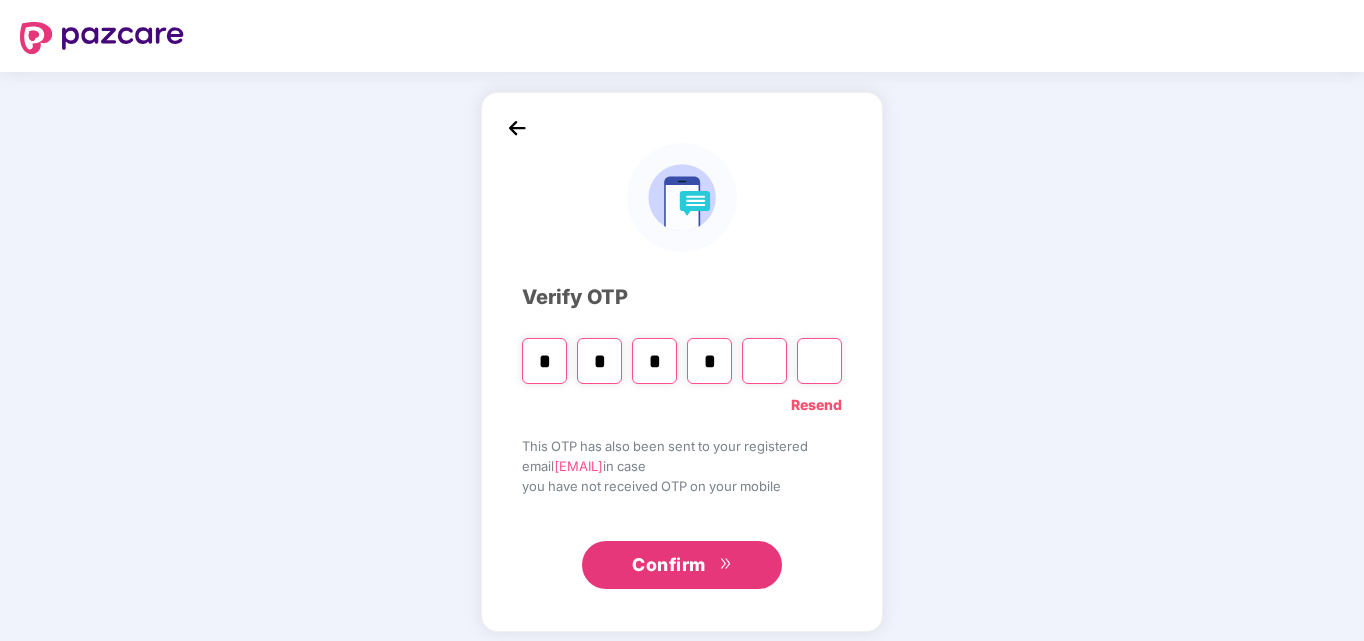 type on "*" 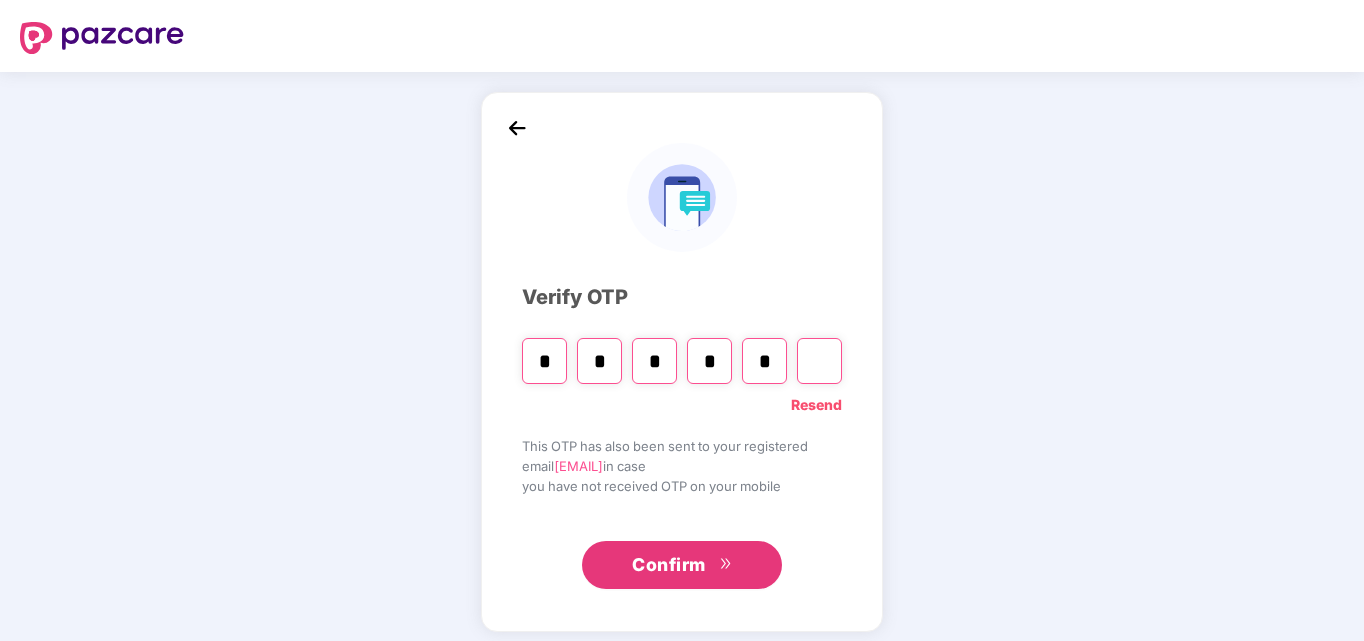 type on "*" 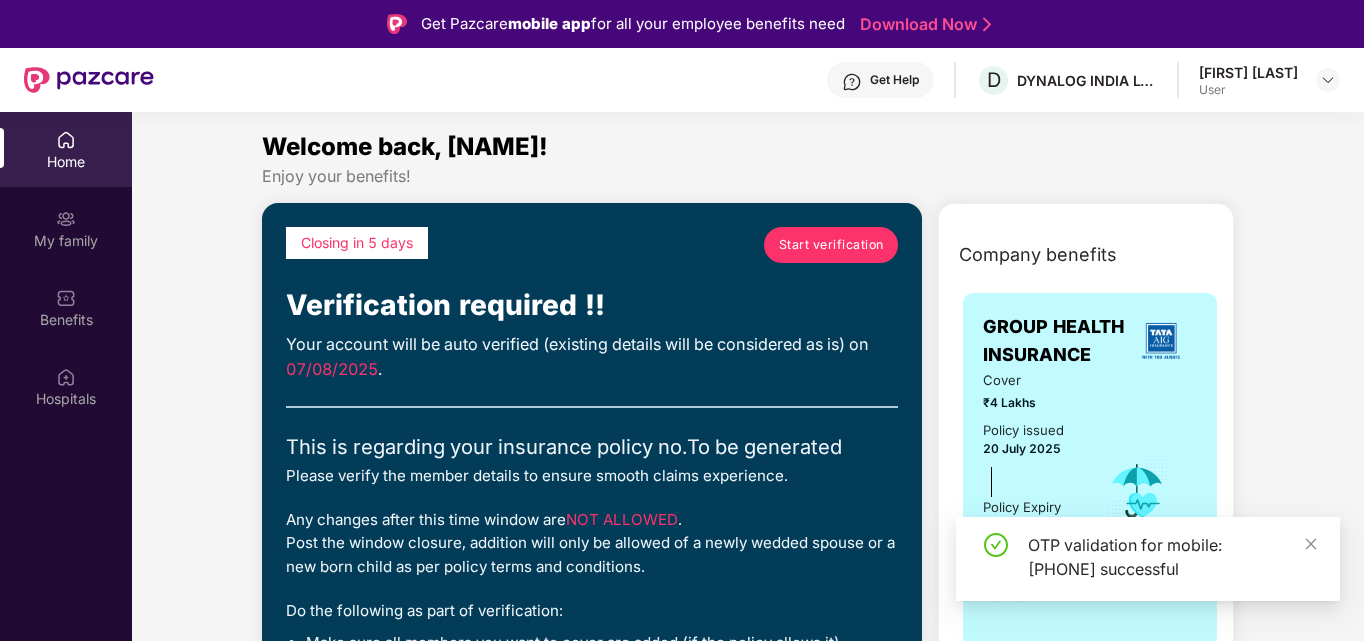 click on "Welcome back, Komal! Enjoy your benefits! Closing in  5 days Start verification Verification required !!  Your account will be auto verified (existing details will be considered as is) on   07/08/2025 . This is regarding your insurance policy no.  To be generated Please verify the member details to ensure smooth claims experience. Any changes after this time window are  NOT ALLOWED .  Post the window closure, addition will only be allowed of a newly wedded spouse or a new born child as per policy terms and conditions. Do the following as part of verification: Make sure all members you want to cover are added (if the policy allows it) Make sure details of each member including self is as per your KYC document - name, DOB, mobile number, relationship, etc. Super-topup Insurance Increase your health insurance cover by Rs. 20L with PazCare’s super top-up plan. Know more  Starting from as low as ₹ 608.00 Buy Now Upto 45% off  on Fitpass pro annual membership plan Free Noise smartwatch          Buy Now Buy Now" at bounding box center [748, 3120] 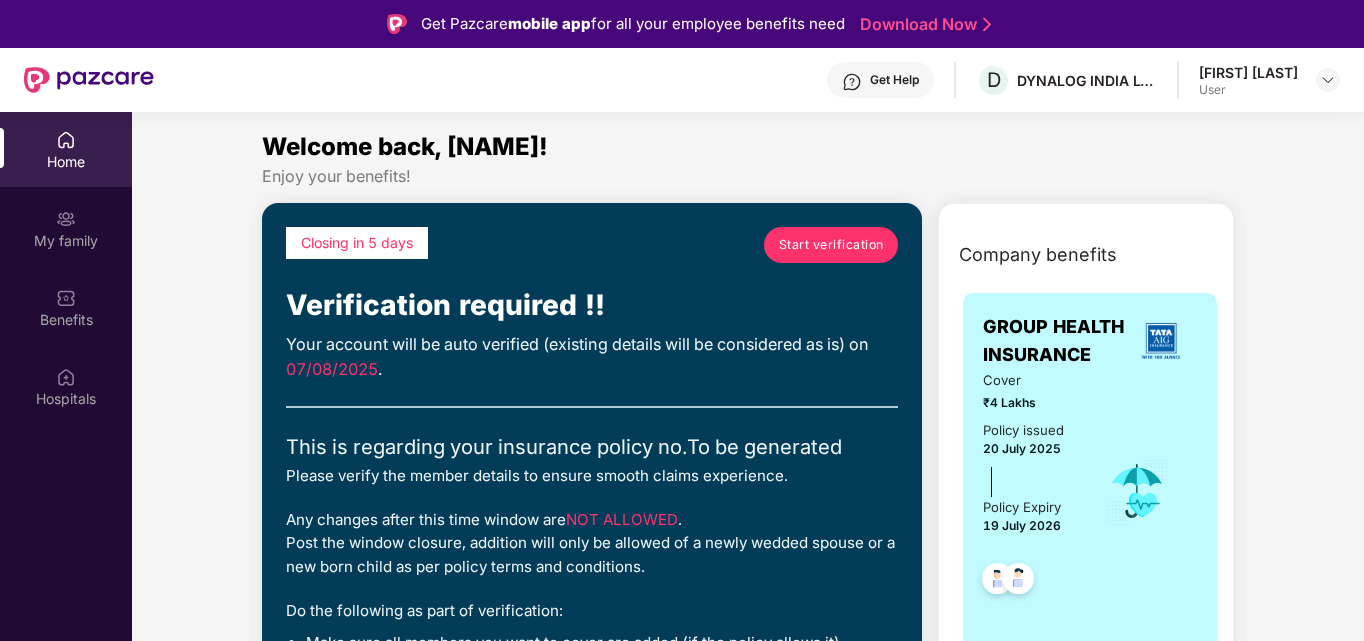 click on "Start verification" at bounding box center (831, 244) 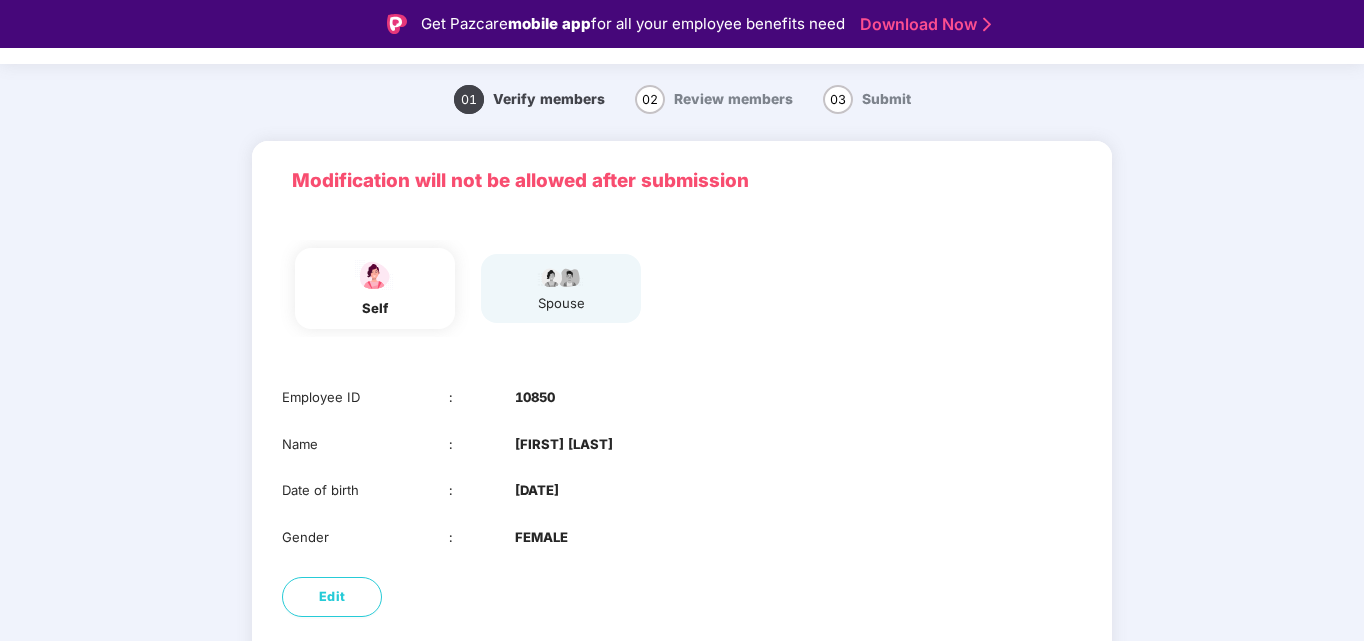 scroll, scrollTop: 150, scrollLeft: 0, axis: vertical 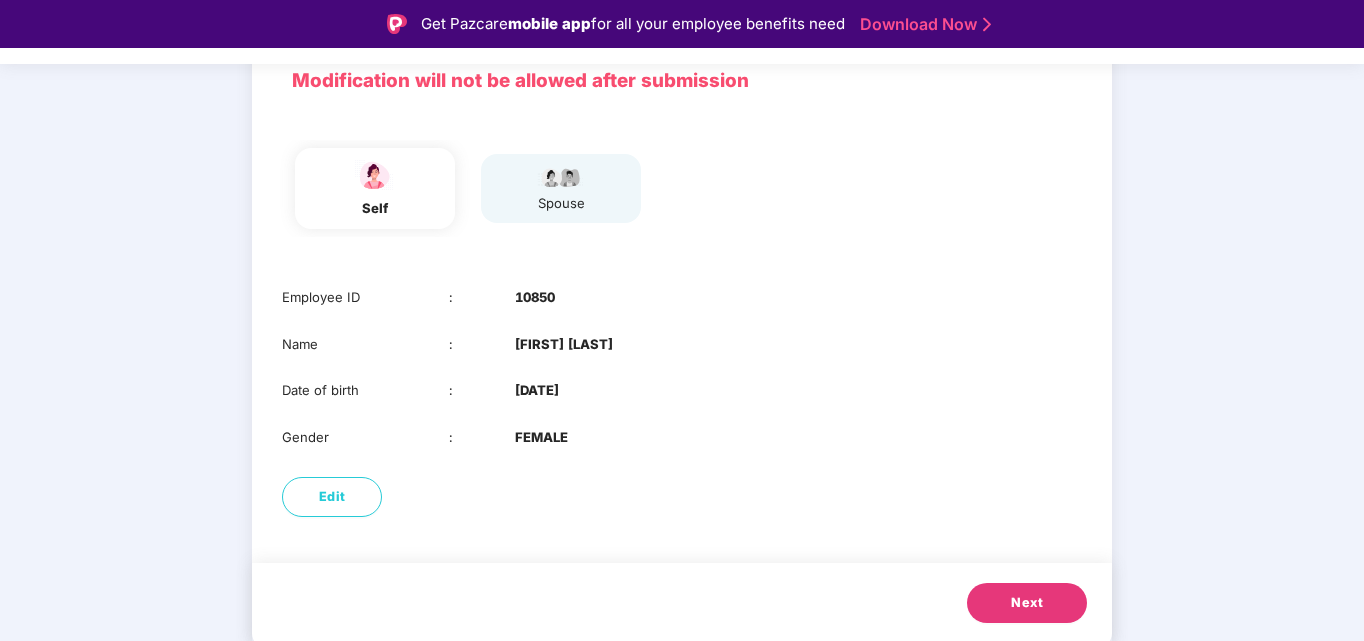 click on "Next" at bounding box center [1027, 603] 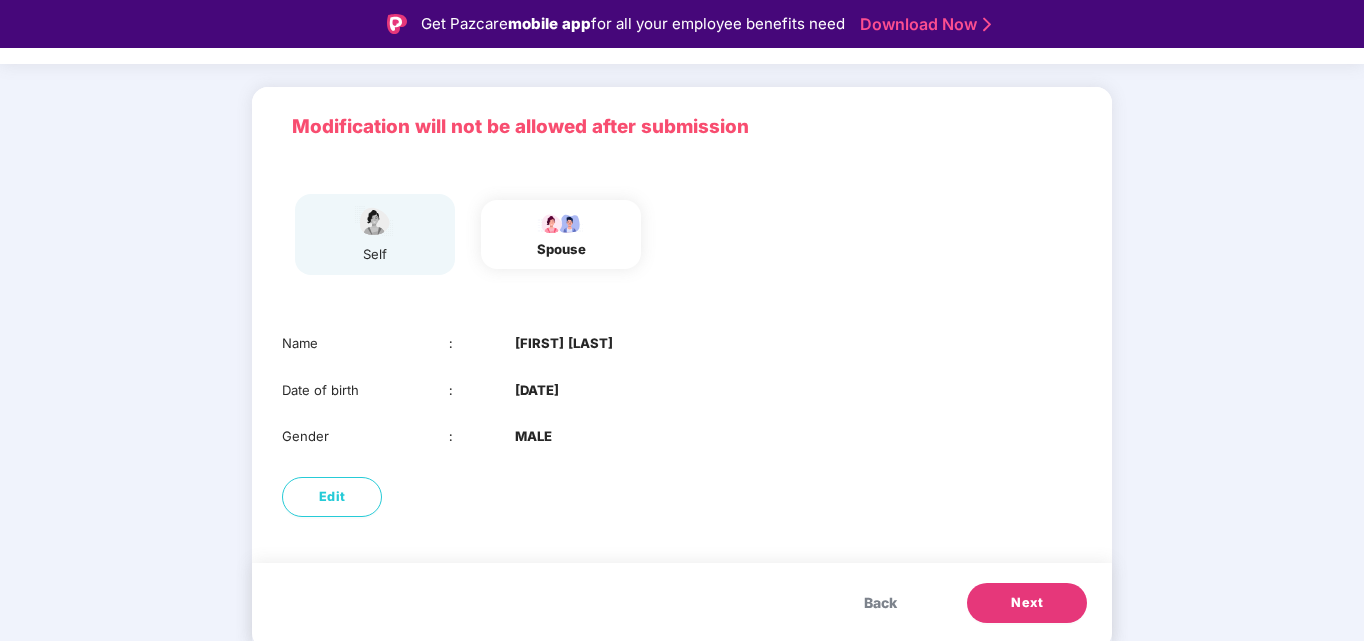 scroll, scrollTop: 48, scrollLeft: 0, axis: vertical 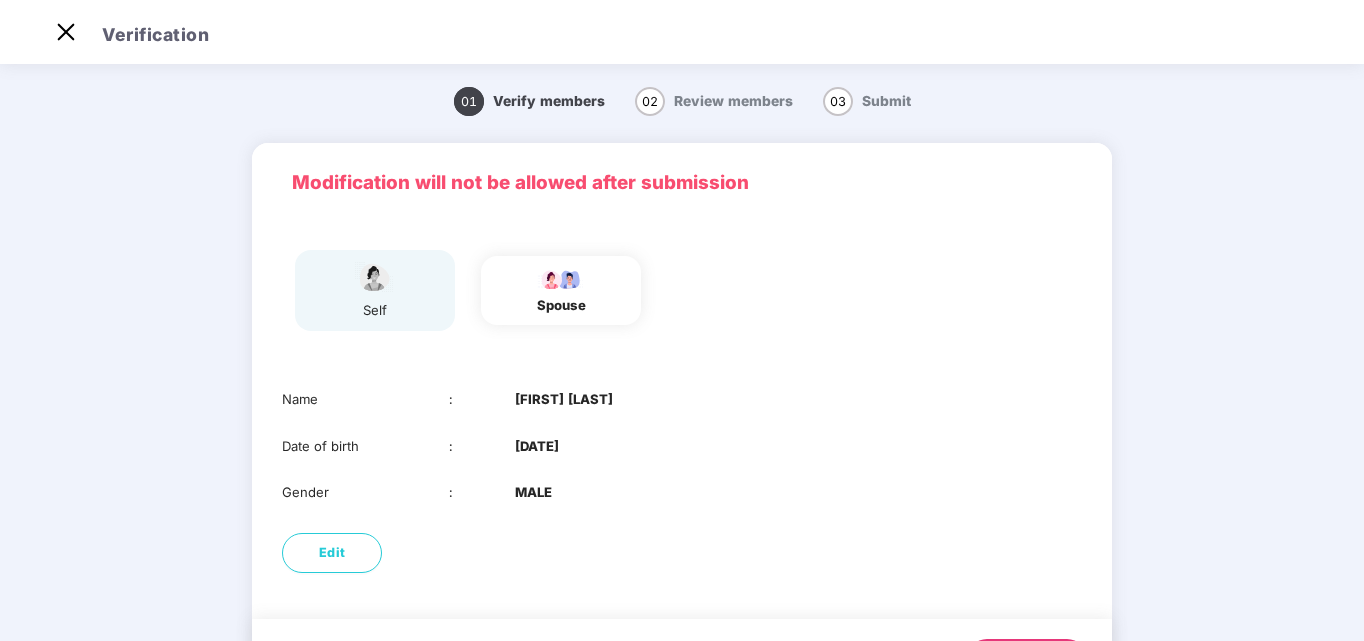 click on "self" at bounding box center (375, 290) 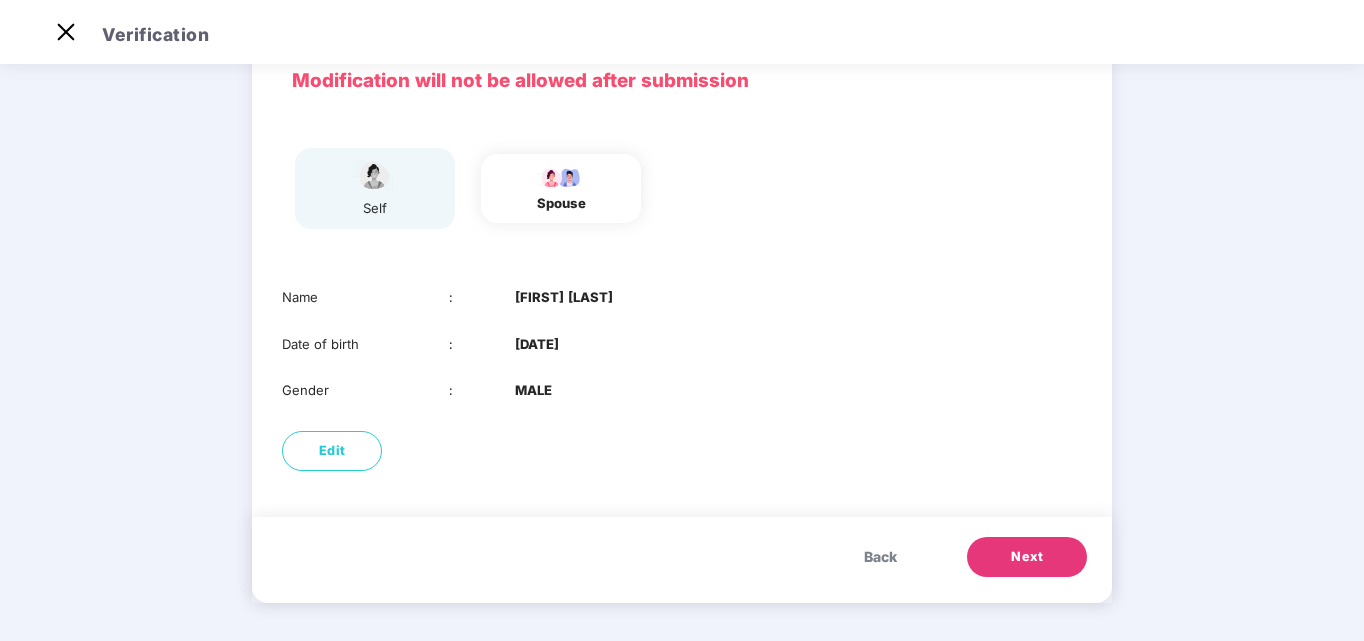 scroll, scrollTop: 104, scrollLeft: 0, axis: vertical 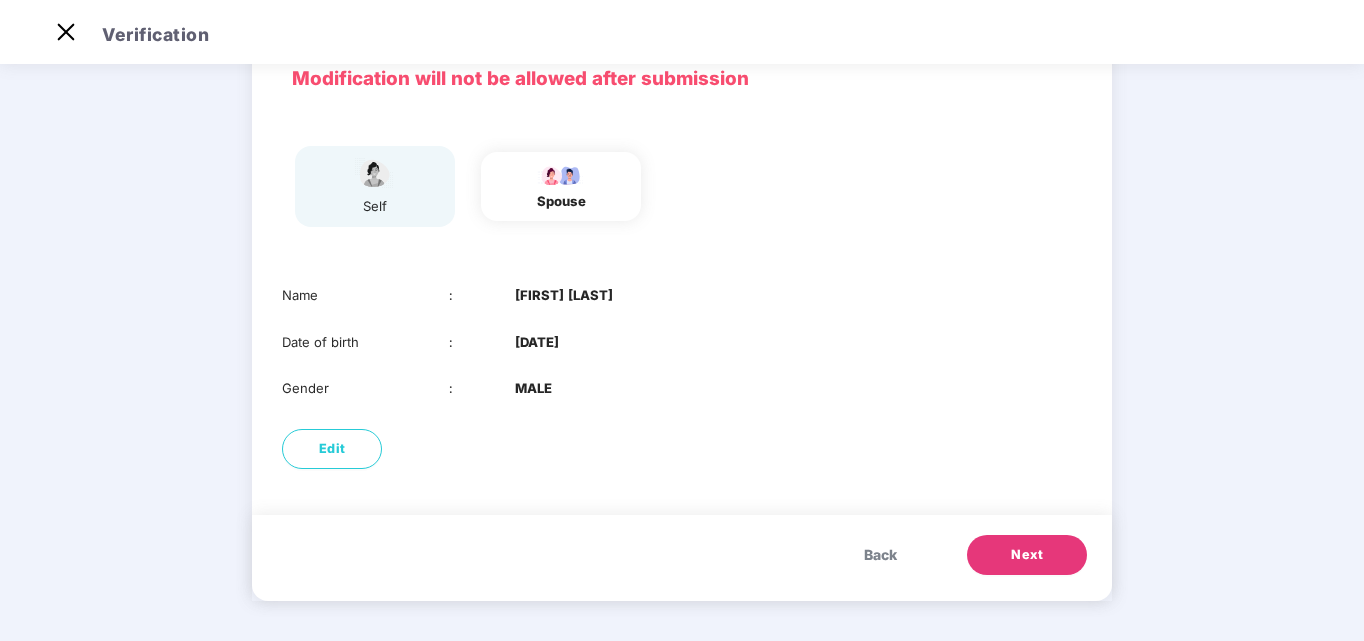 click on "Next" at bounding box center (1027, 555) 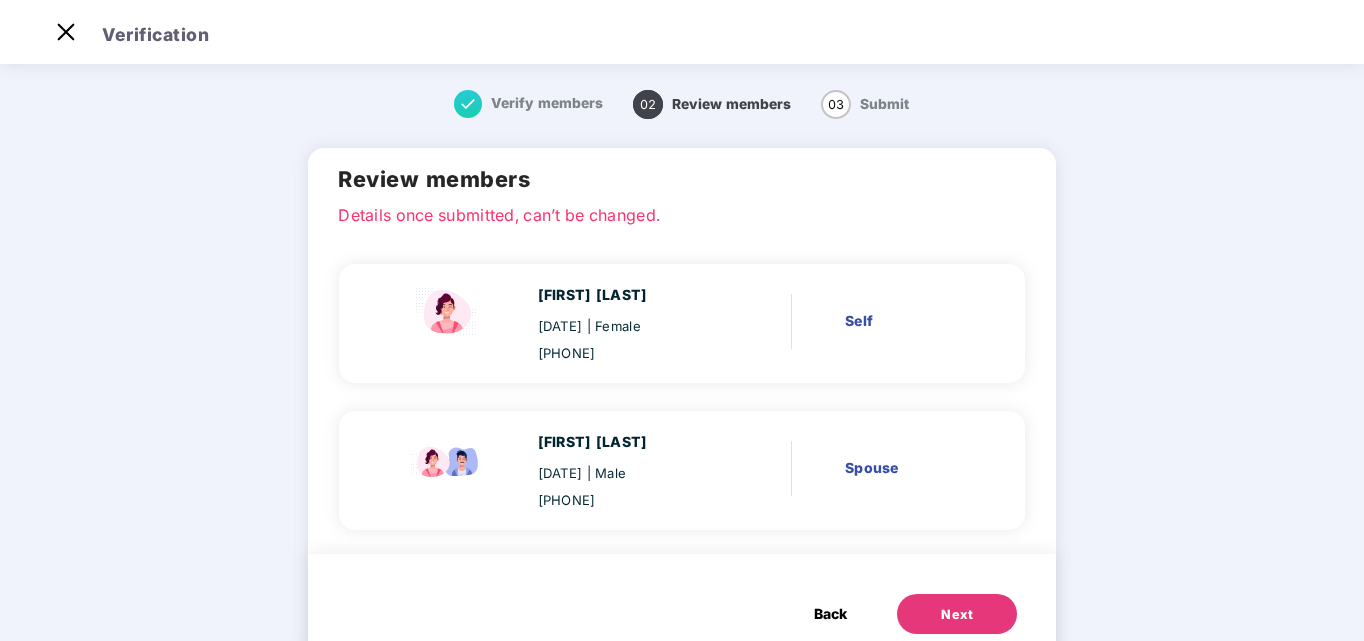 scroll, scrollTop: 58, scrollLeft: 0, axis: vertical 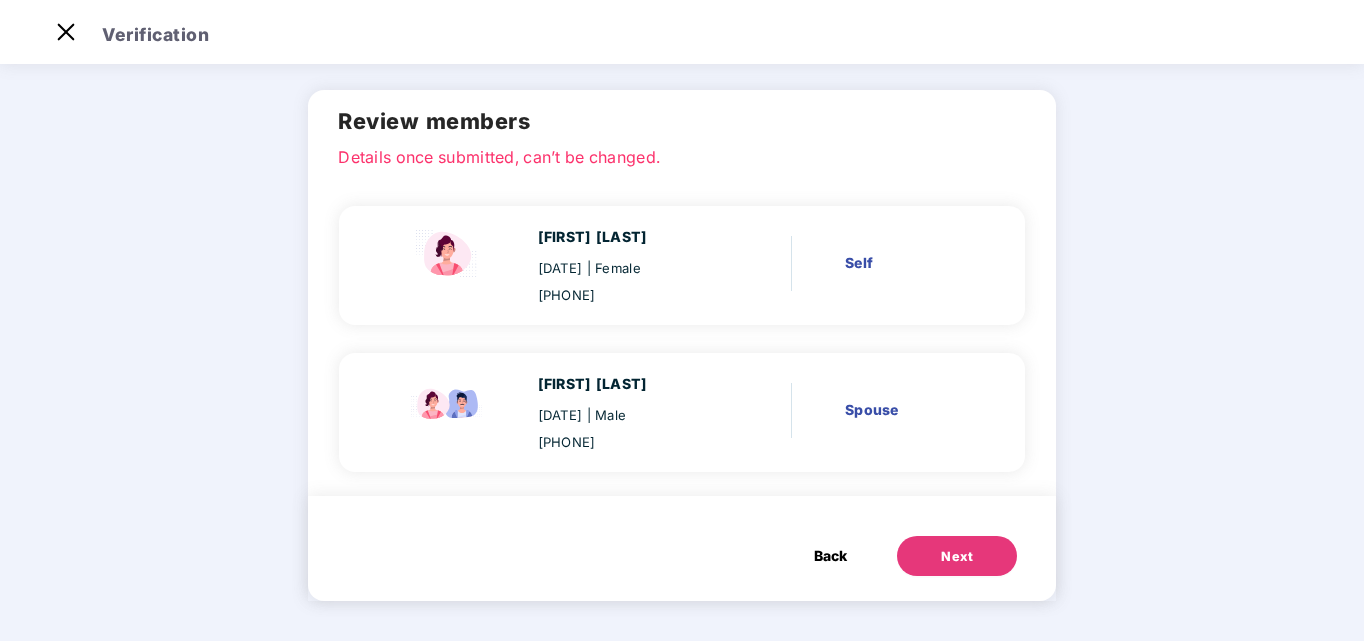 click on "Next" at bounding box center [957, 556] 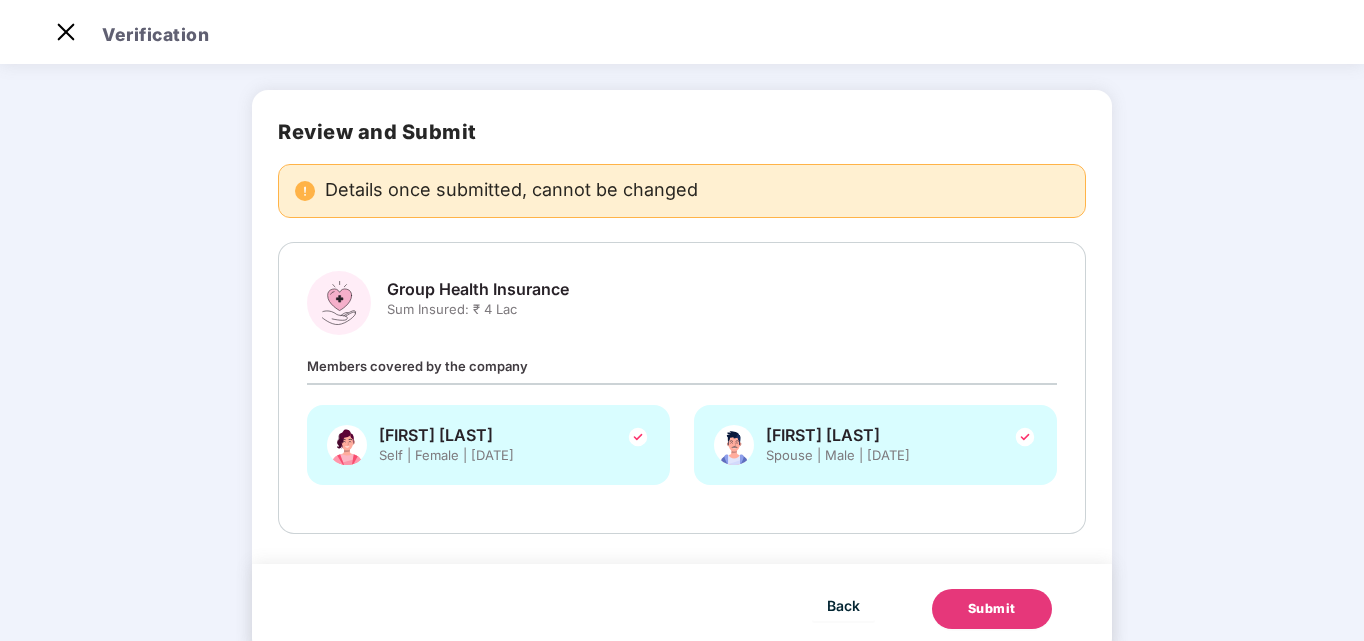 scroll, scrollTop: 0, scrollLeft: 0, axis: both 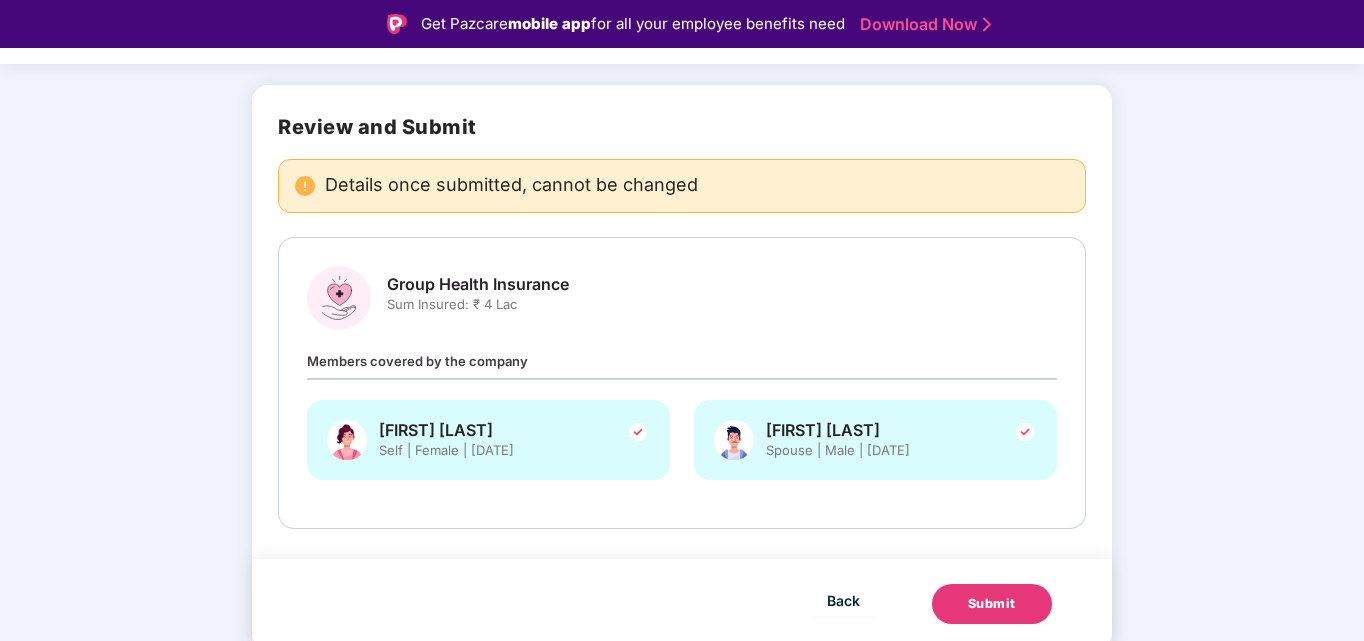 click on "Submit" at bounding box center [992, 604] 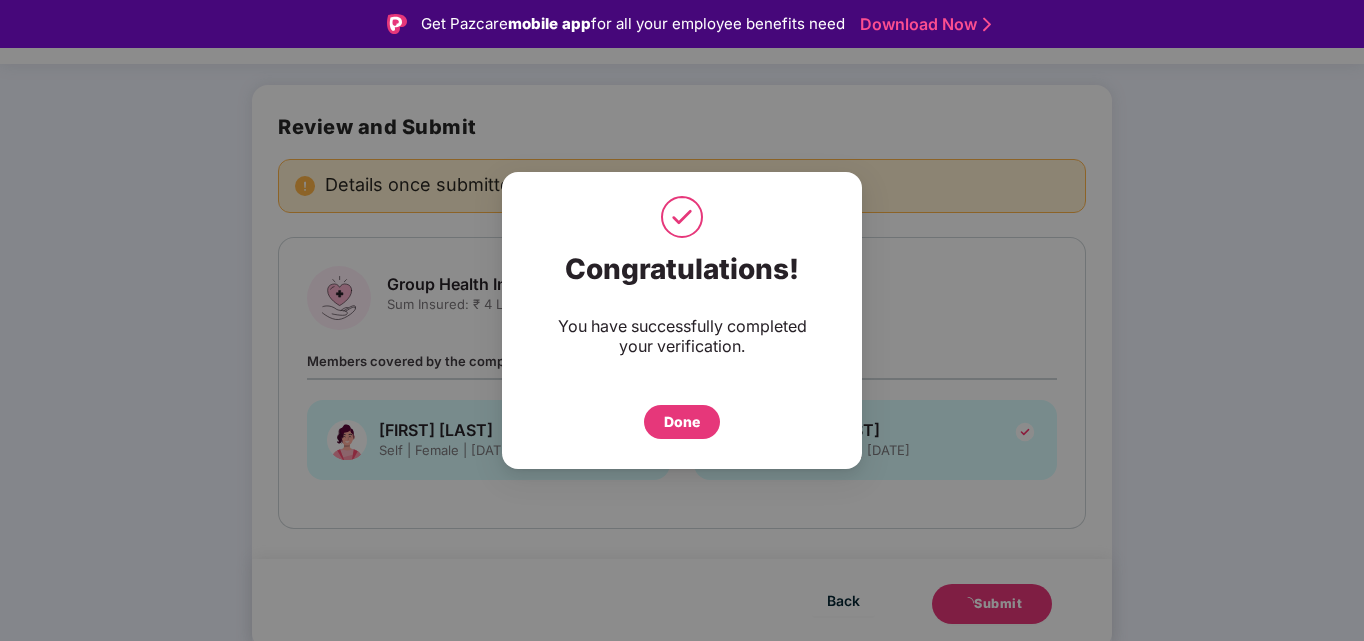 click on "Done" at bounding box center [682, 422] 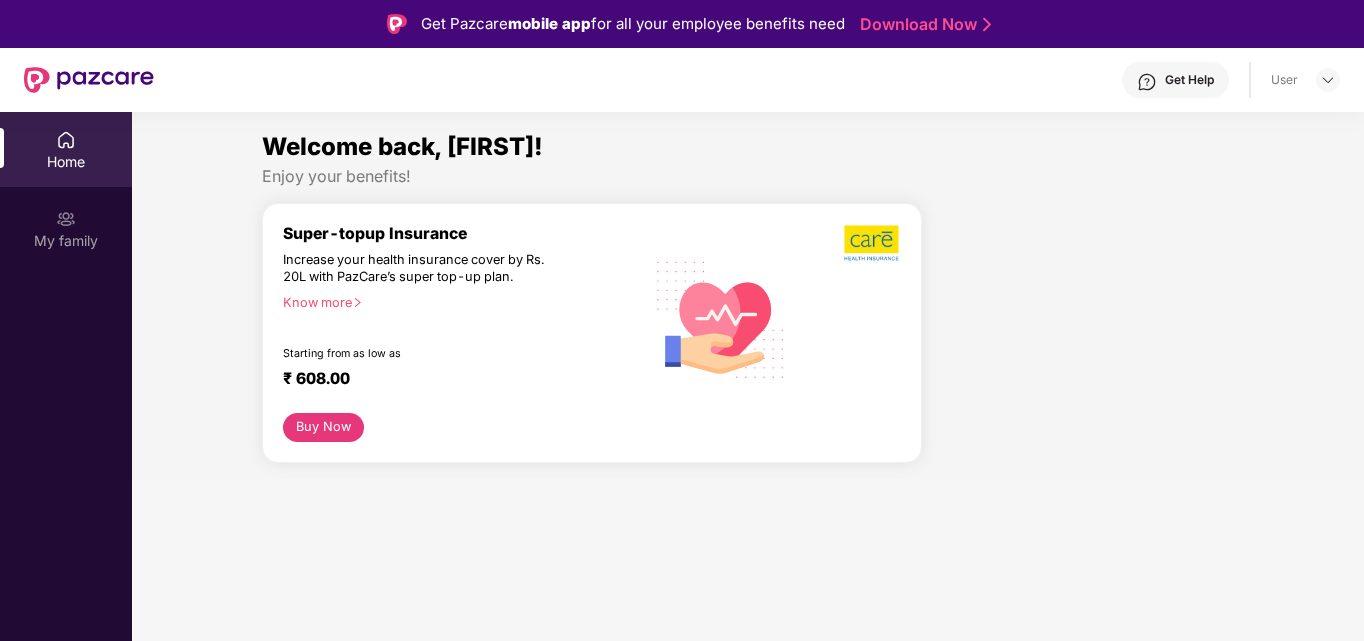 scroll, scrollTop: 0, scrollLeft: 0, axis: both 